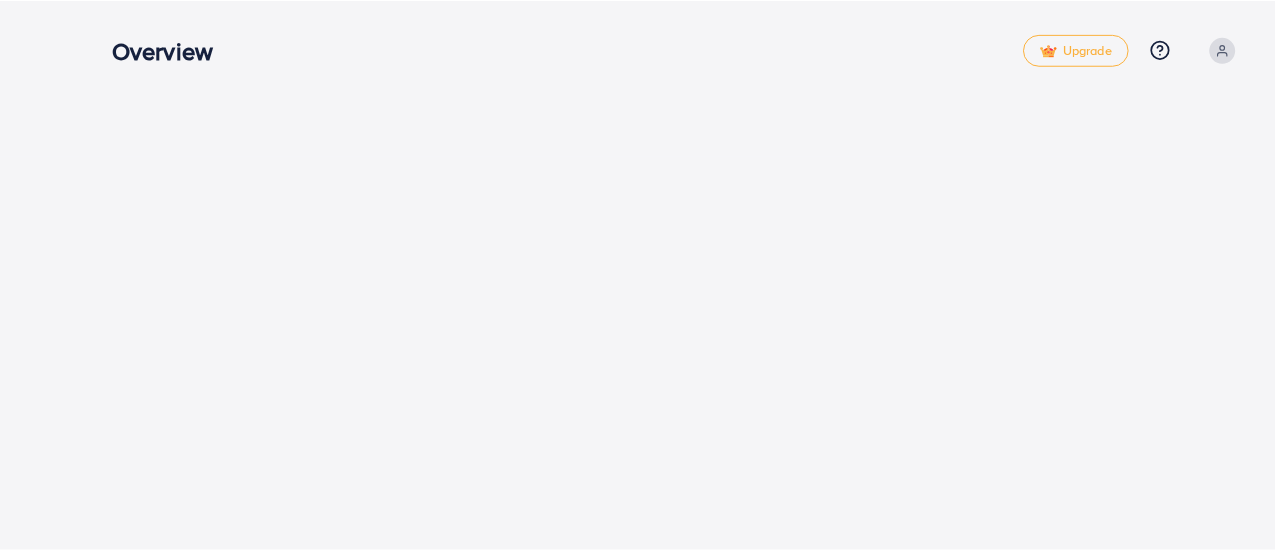 scroll, scrollTop: 0, scrollLeft: 0, axis: both 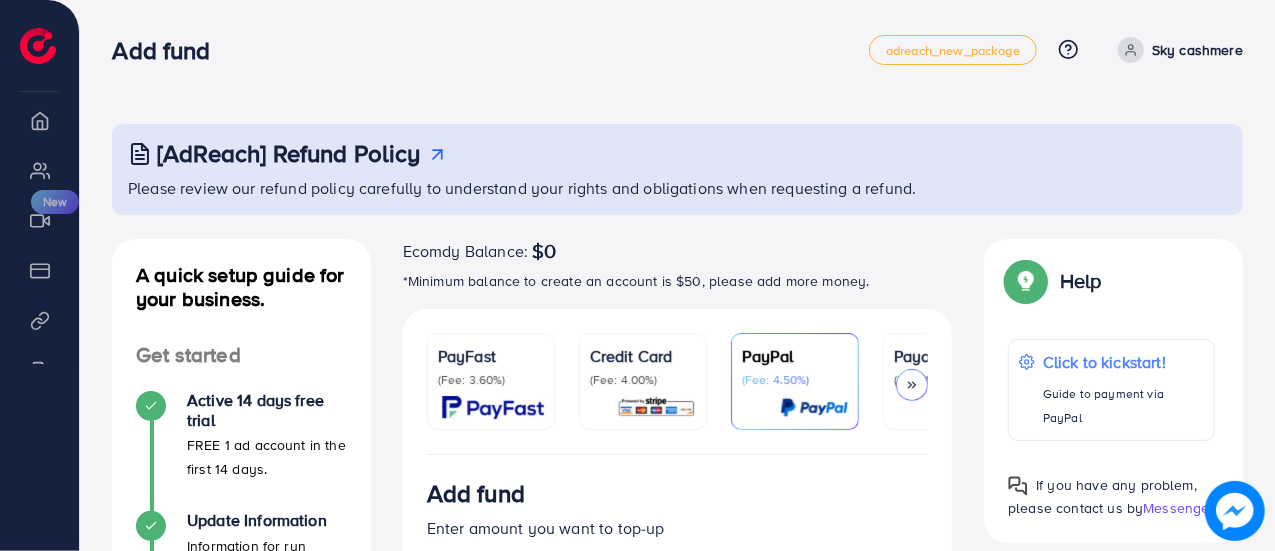 click at bounding box center [912, 385] 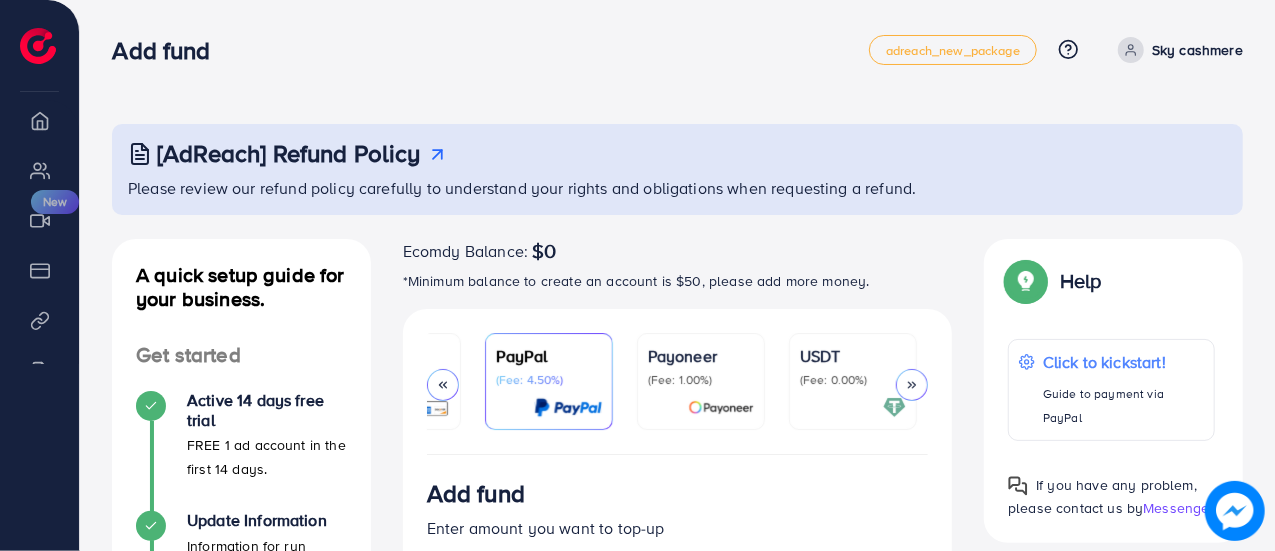 scroll, scrollTop: 0, scrollLeft: 386, axis: horizontal 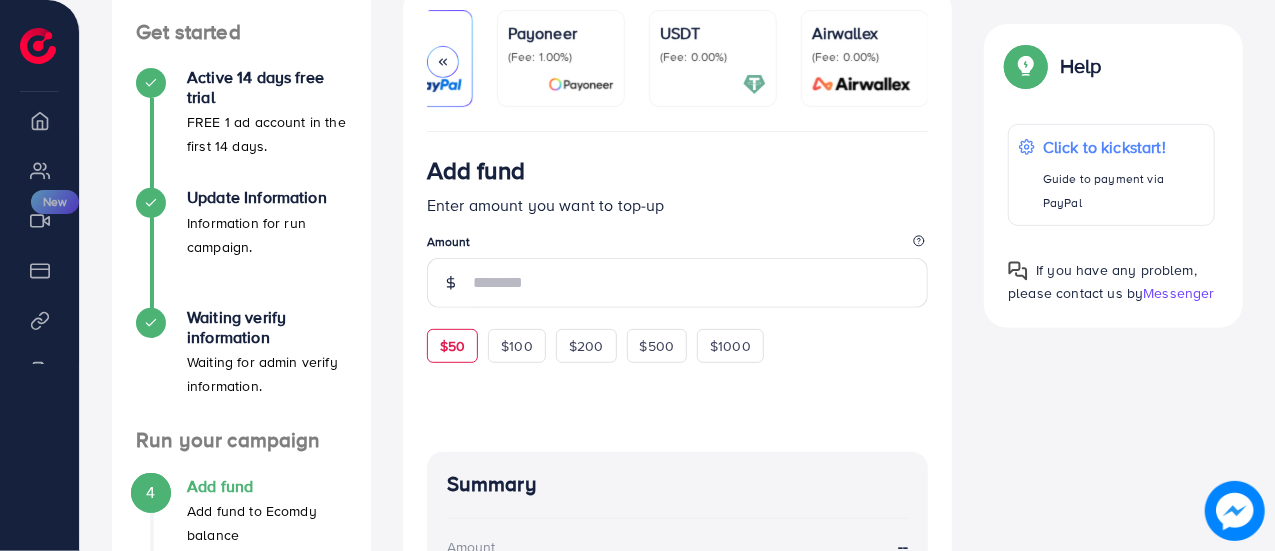 click on "$50" at bounding box center (452, 346) 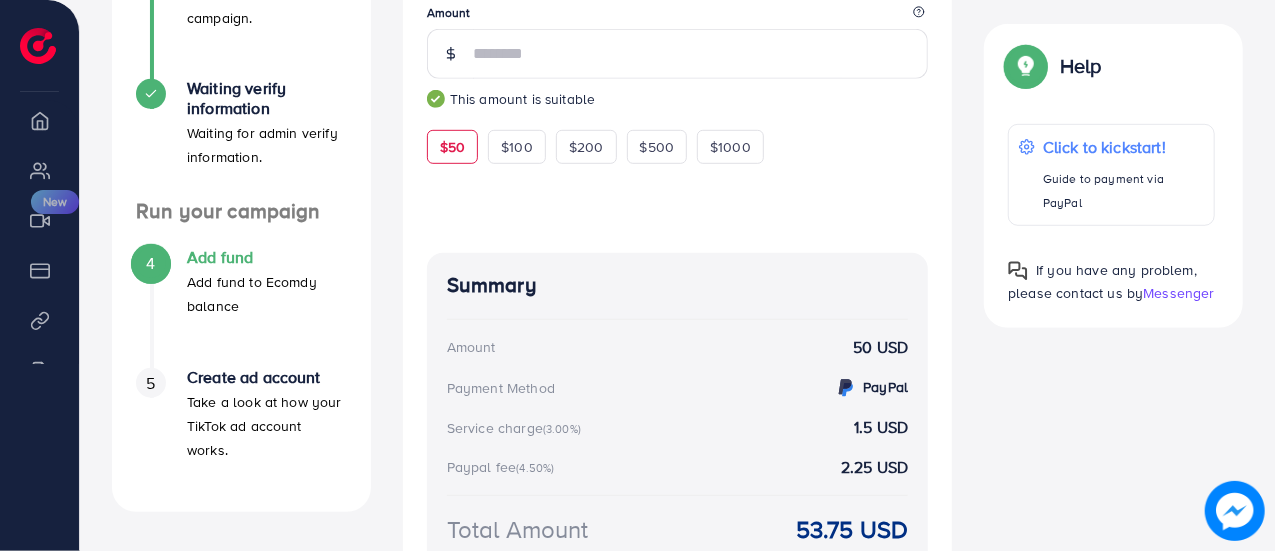 scroll, scrollTop: 554, scrollLeft: 0, axis: vertical 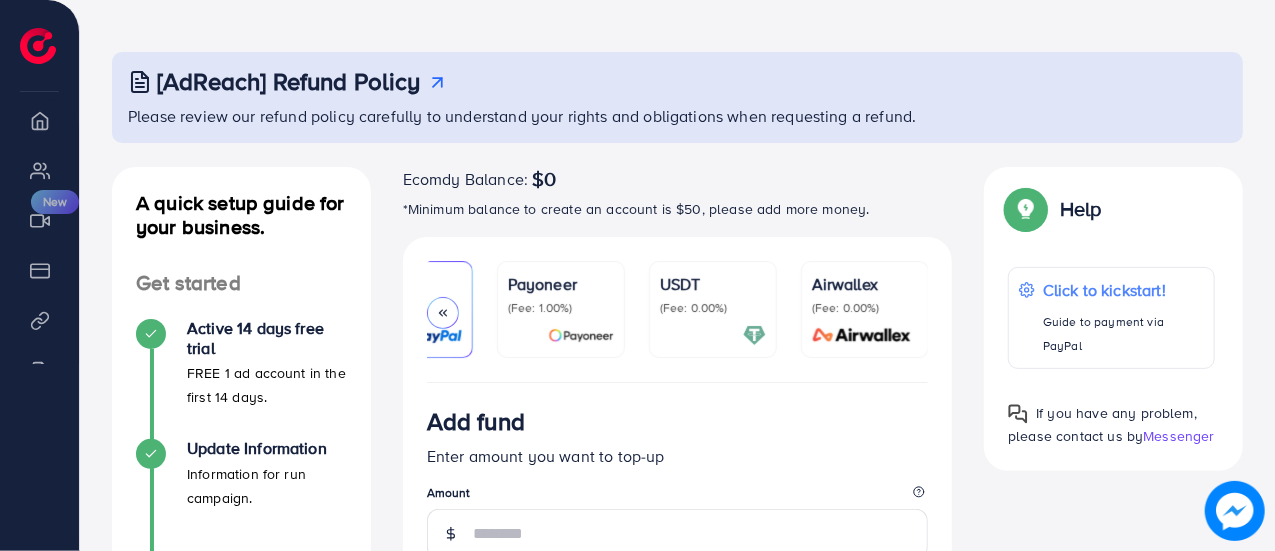 click 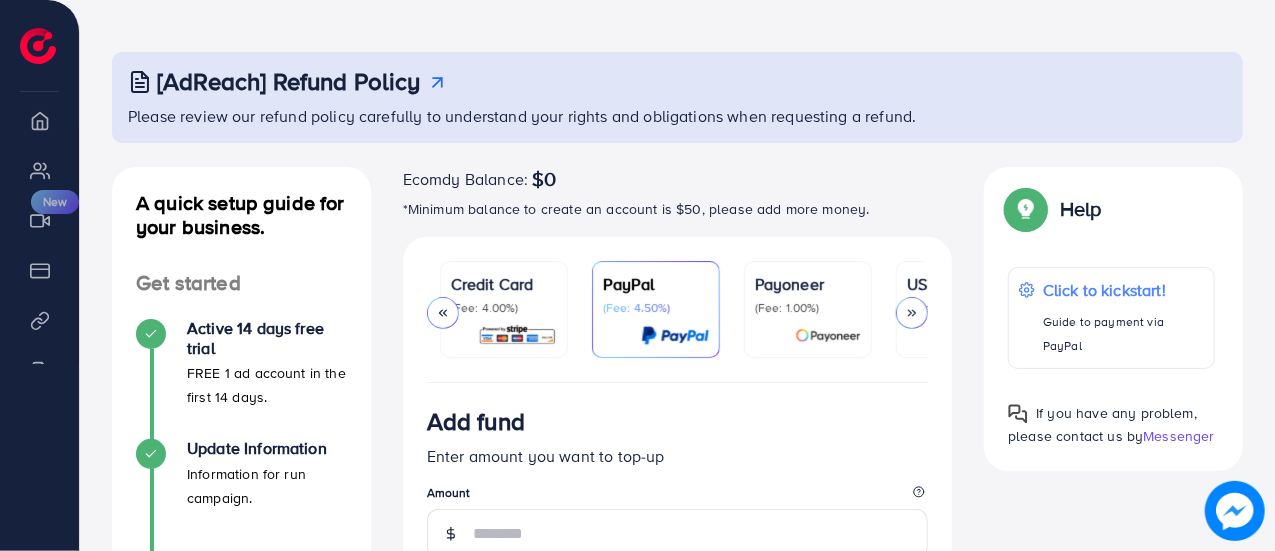 scroll, scrollTop: 0, scrollLeft: 0, axis: both 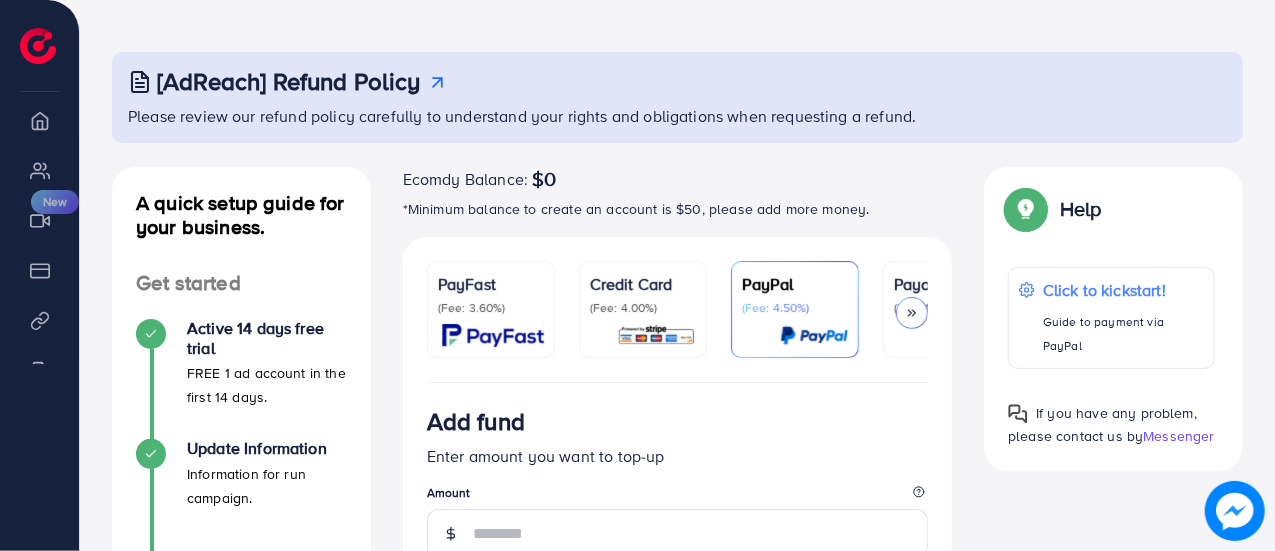 click 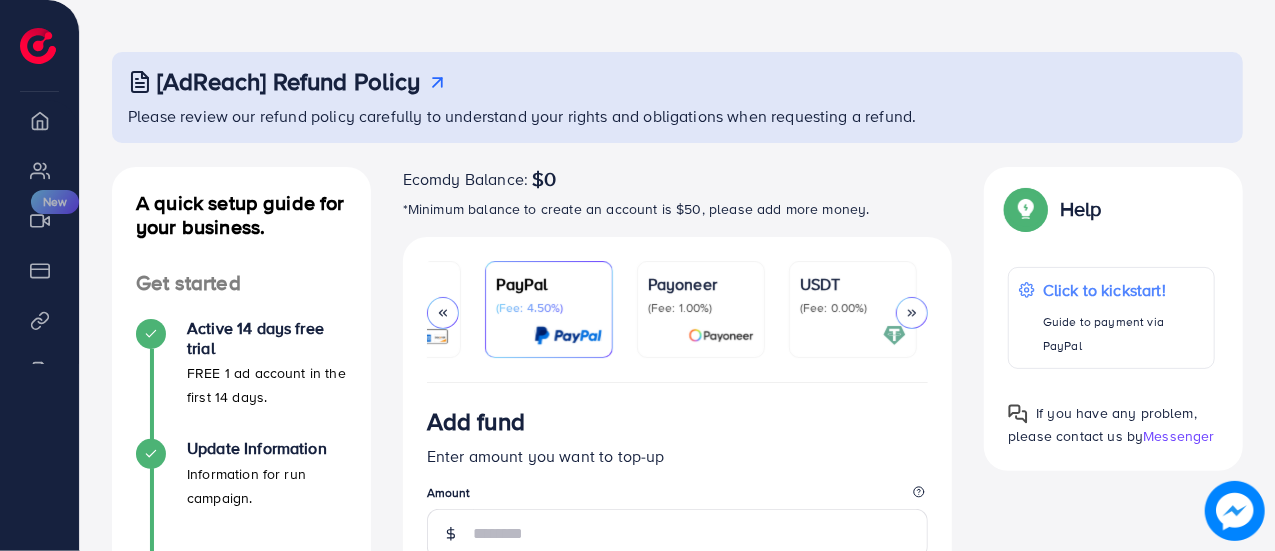 scroll, scrollTop: 0, scrollLeft: 386, axis: horizontal 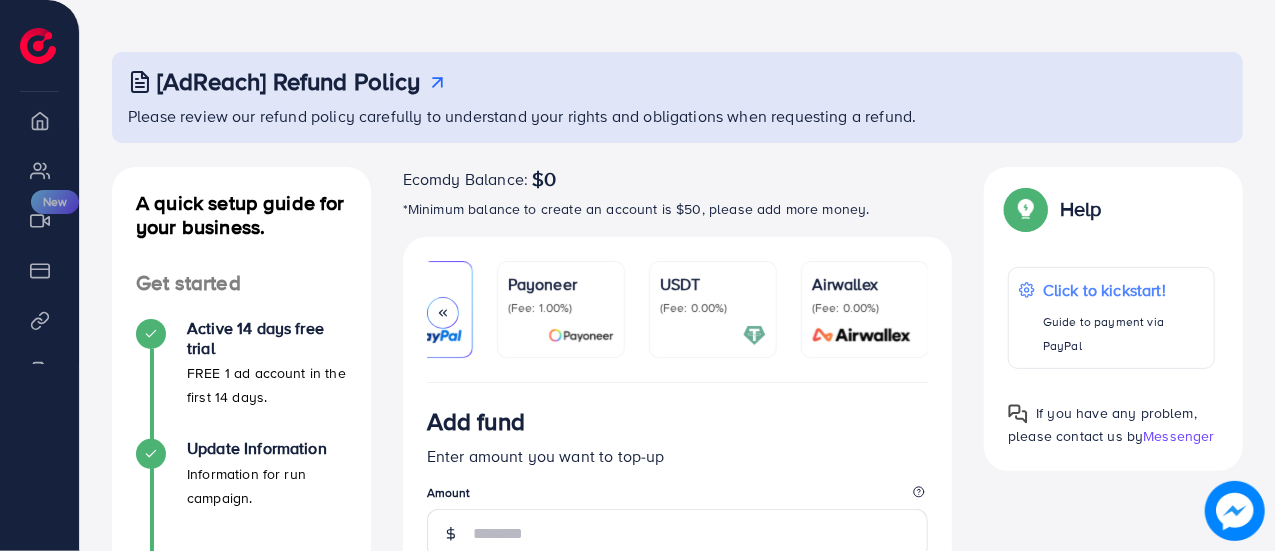 click on "Add fund   Enter amount you want to top-up  Amount **  This amount is suitable  $50 $100 $200 $500 $1000 5% 10% 15% 20%  Summary   Amount   50 USD   Payment Method   PayPal   Service charge   (3.00%)  1.5 USD  Paypal fee   (4.50%)  2.25 USD  Total Amount   53.75 USD" at bounding box center (678, 727) 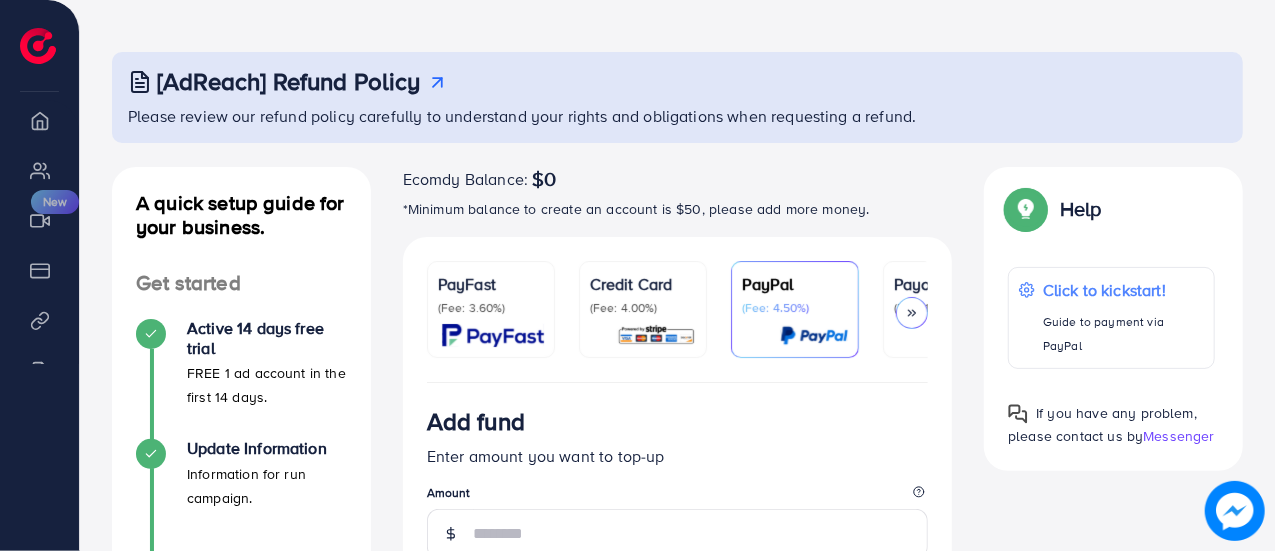 click at bounding box center (656, 335) 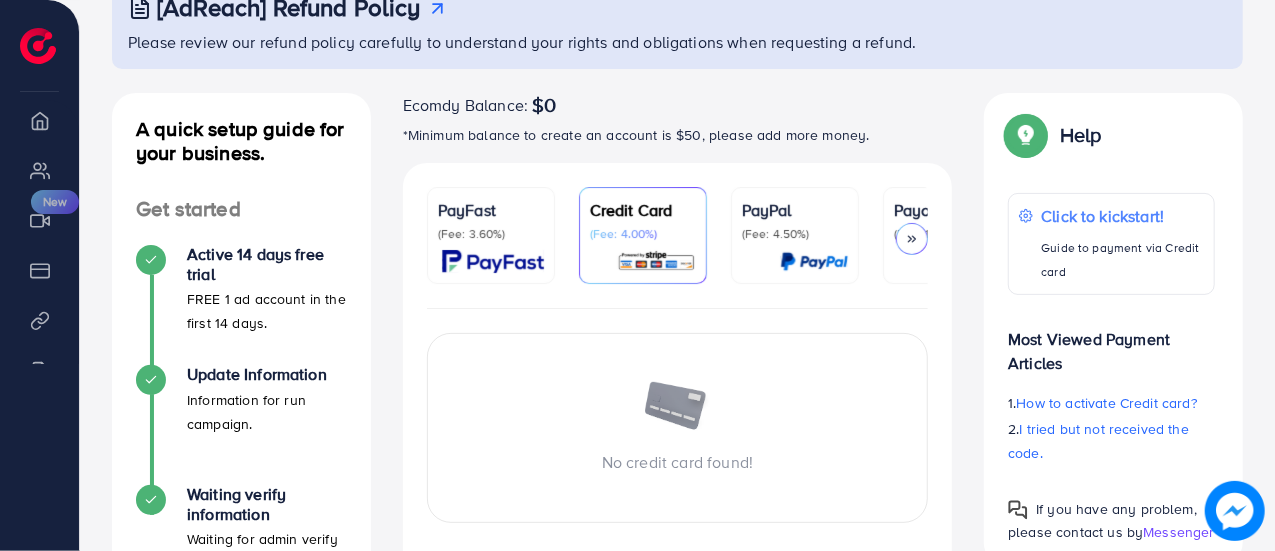 scroll, scrollTop: 185, scrollLeft: 0, axis: vertical 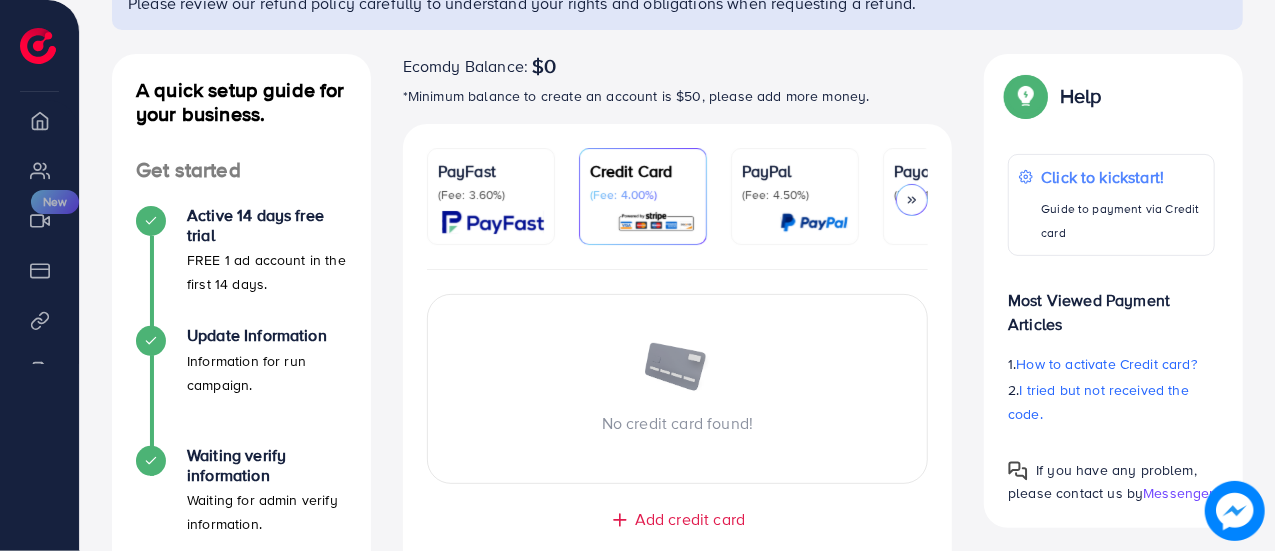 click on "No credit card found! Add credit card  Guaranteed  SAFE  Checkout" at bounding box center (678, 436) 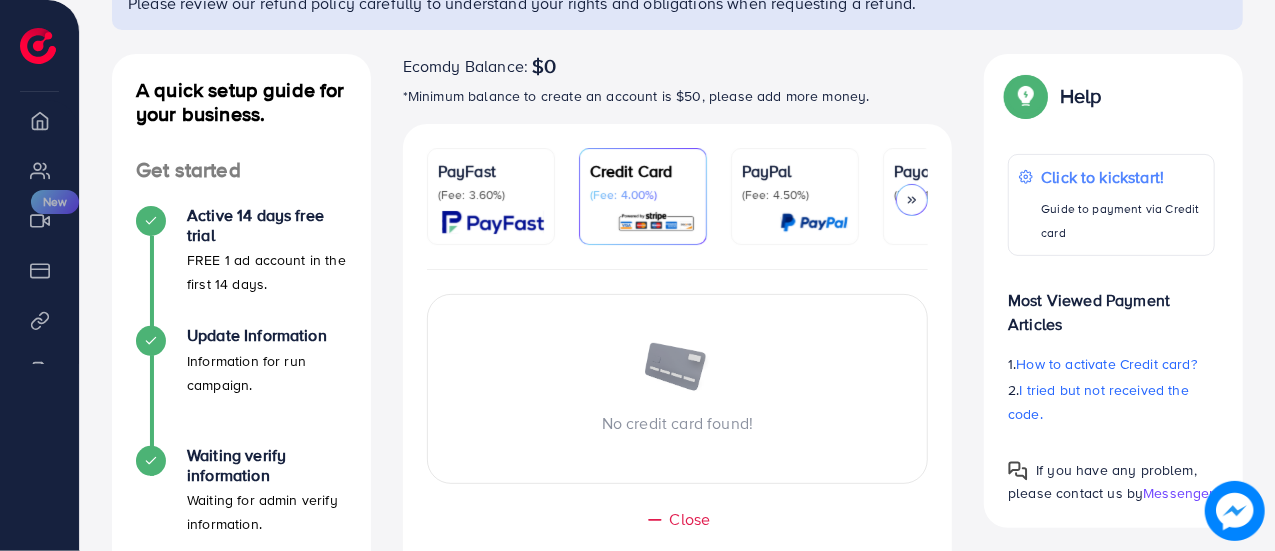 scroll, scrollTop: 668, scrollLeft: 0, axis: vertical 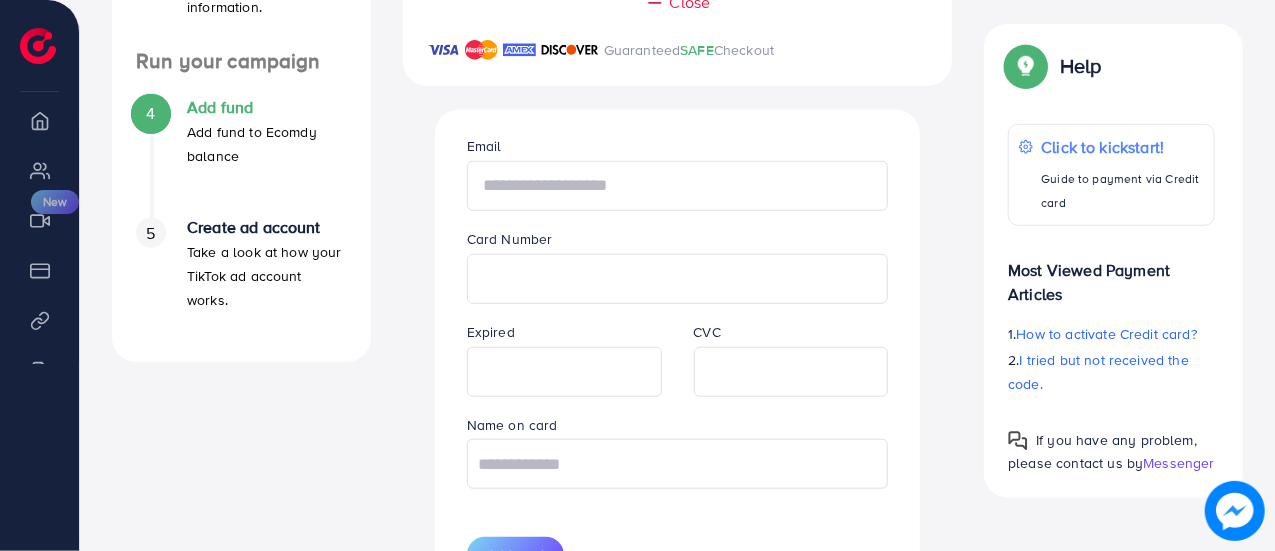 click at bounding box center (678, 186) 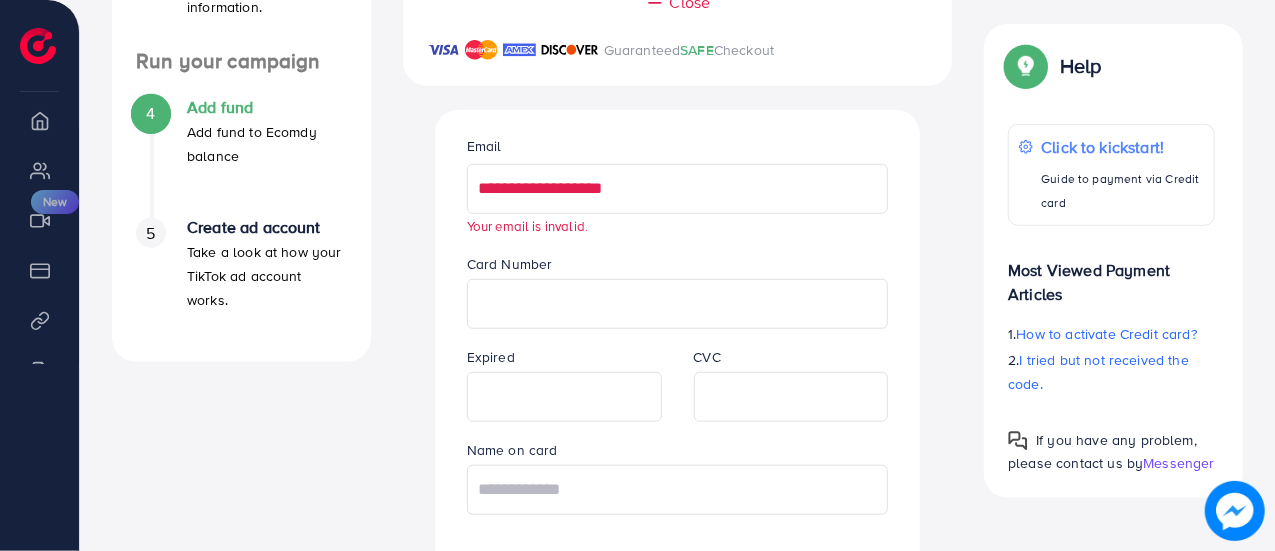 click on "**********" at bounding box center (678, 189) 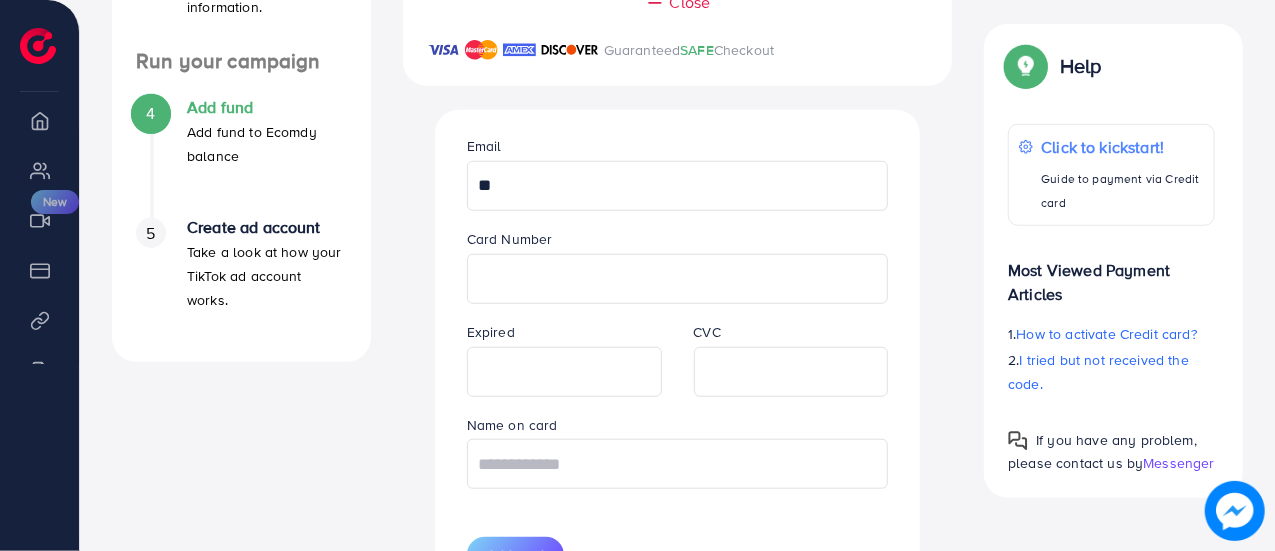 type on "*" 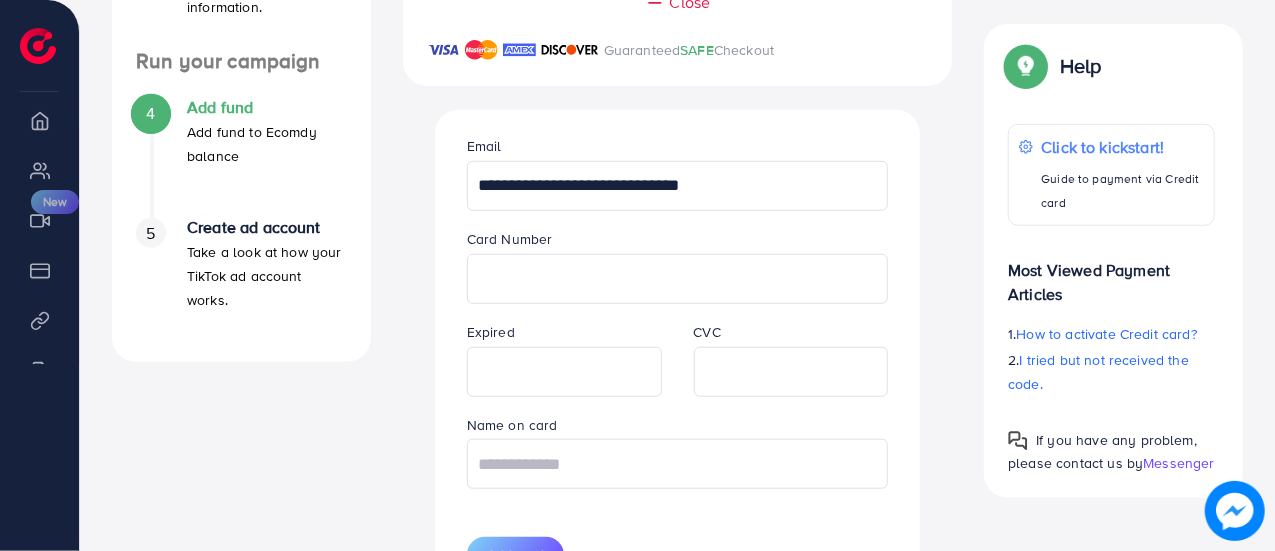 type on "**********" 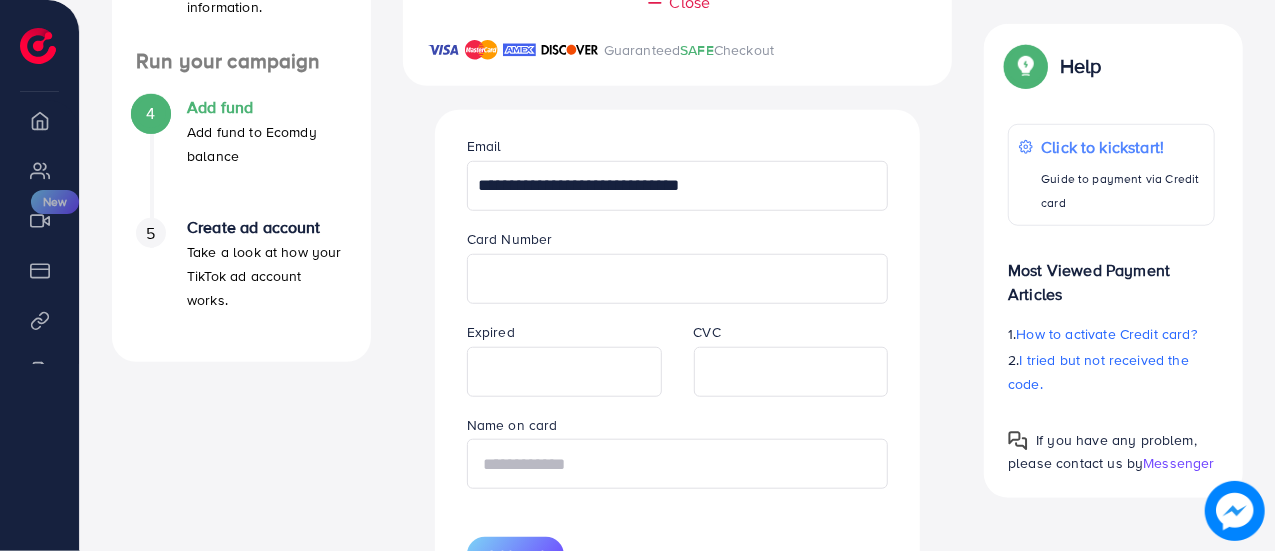 click at bounding box center [678, 464] 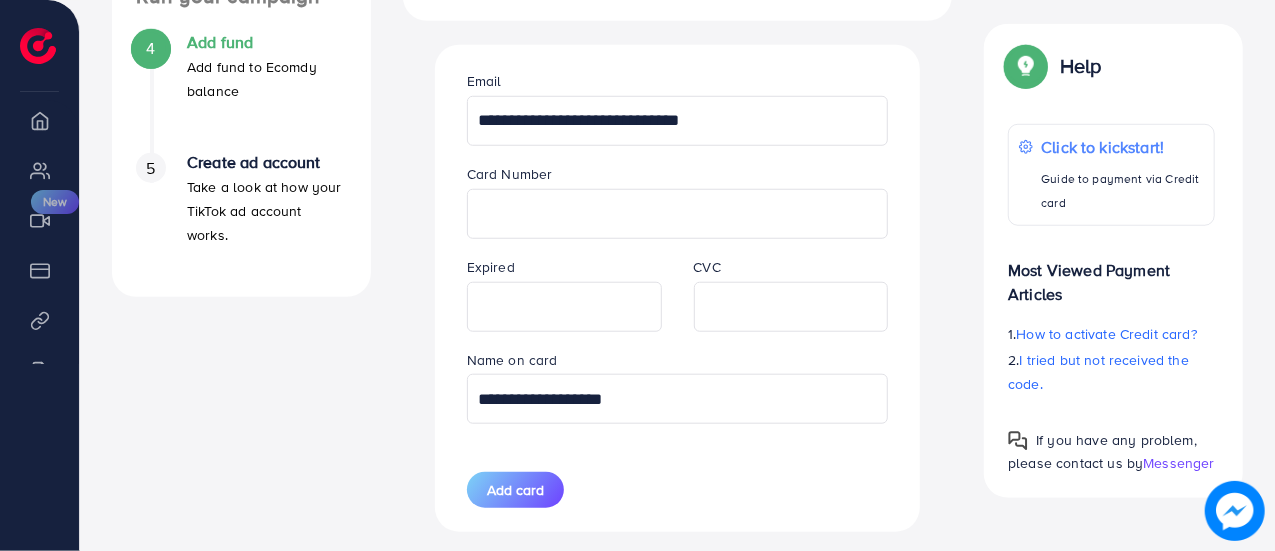 scroll, scrollTop: 777, scrollLeft: 0, axis: vertical 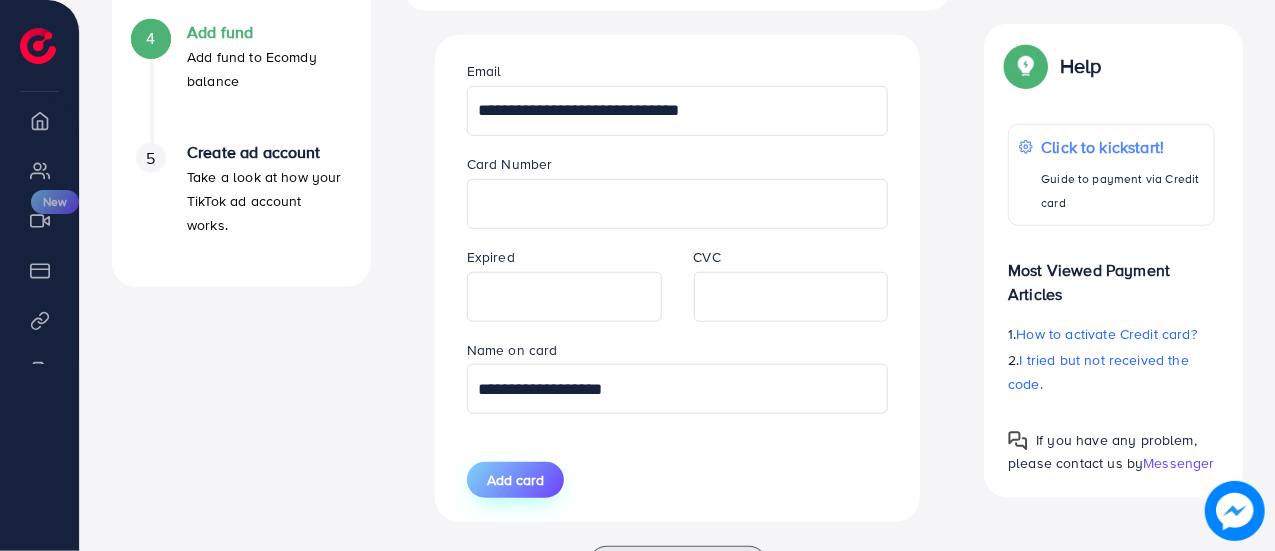 type on "**********" 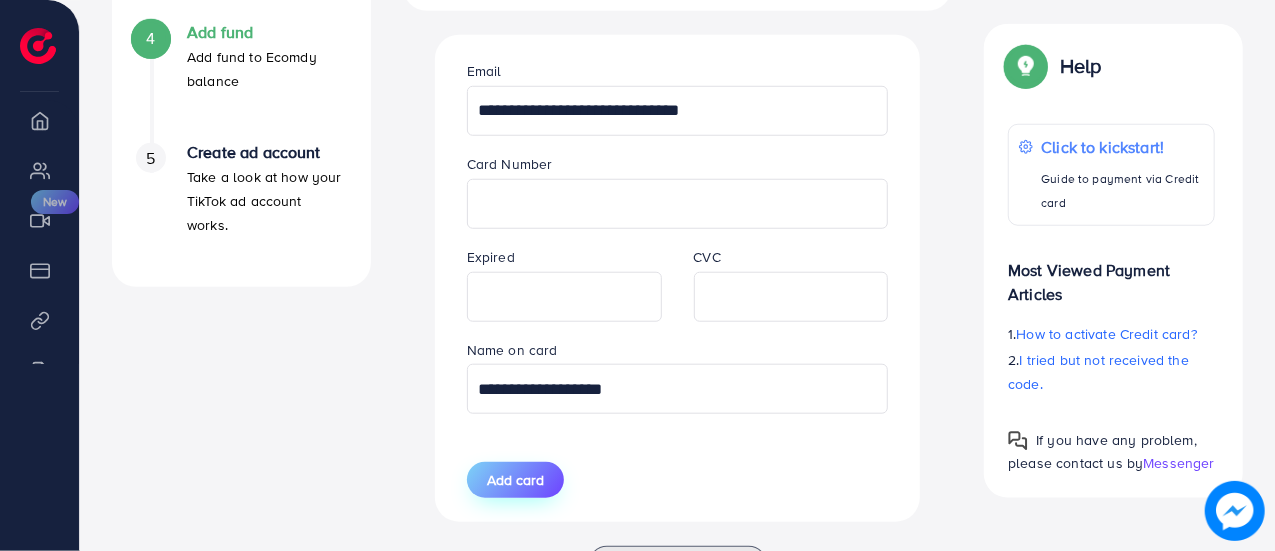 click on "Add card" at bounding box center (515, 480) 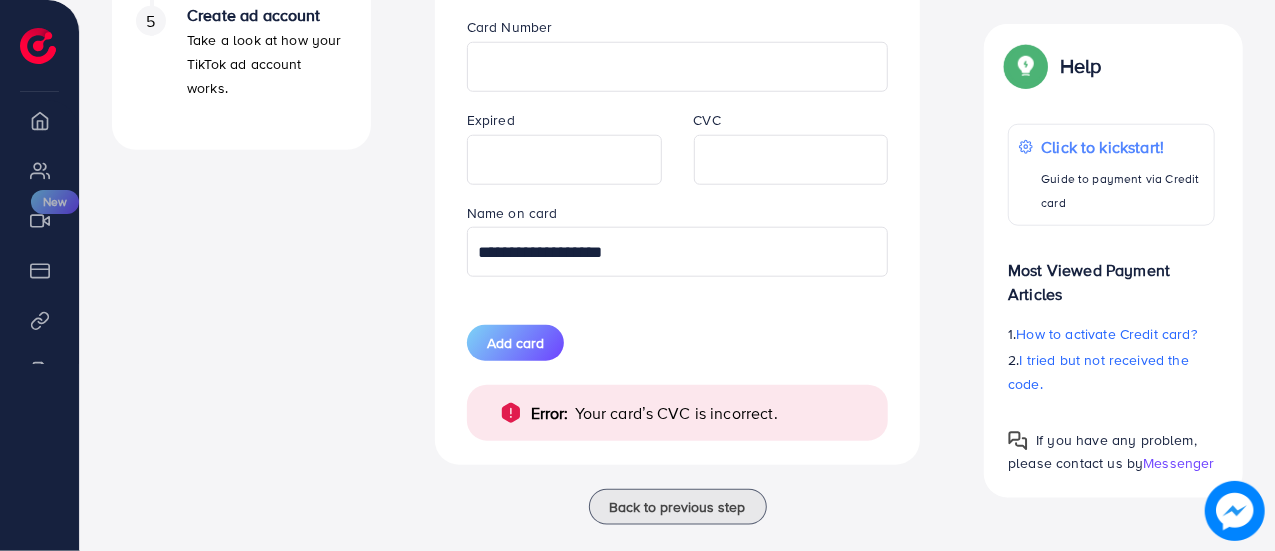 scroll, scrollTop: 947, scrollLeft: 0, axis: vertical 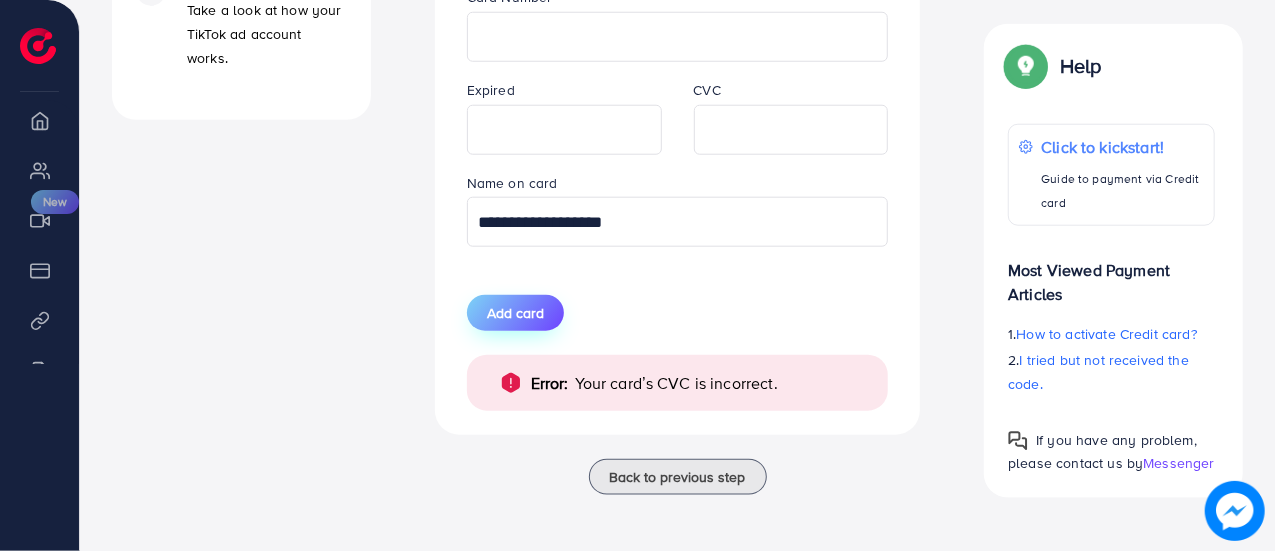 click on "Add card" at bounding box center (515, 313) 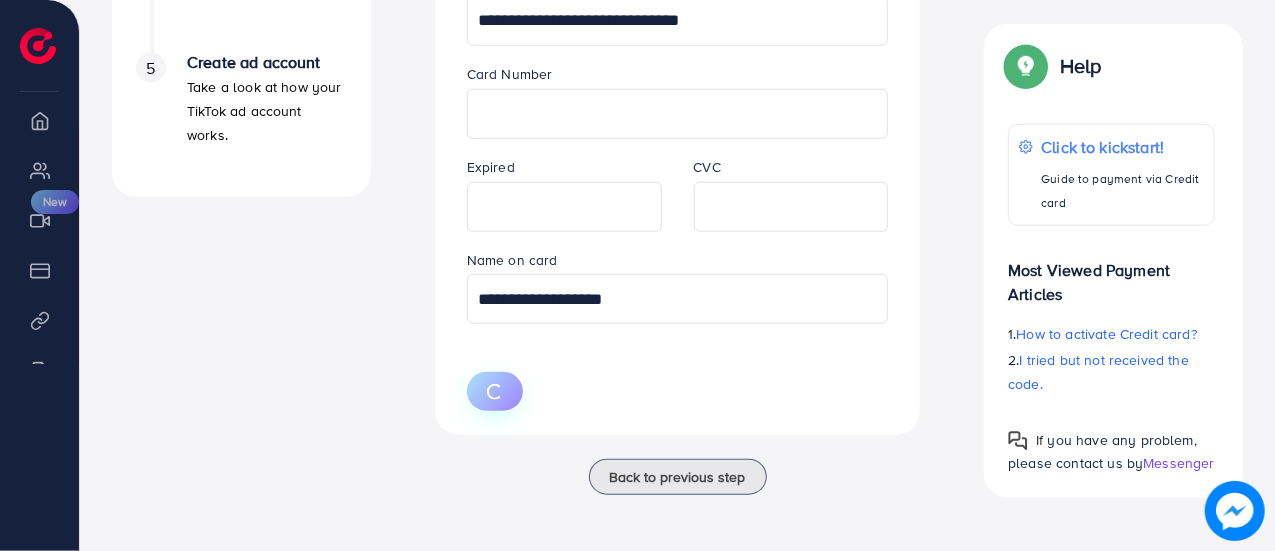 scroll, scrollTop: 870, scrollLeft: 0, axis: vertical 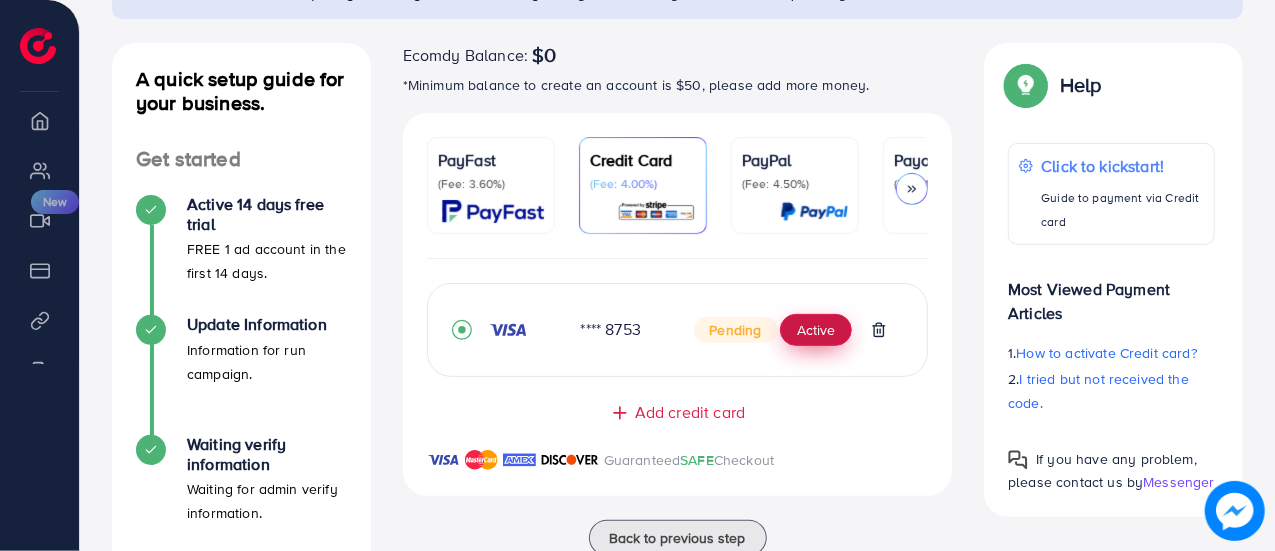 click on "Active" at bounding box center [816, 330] 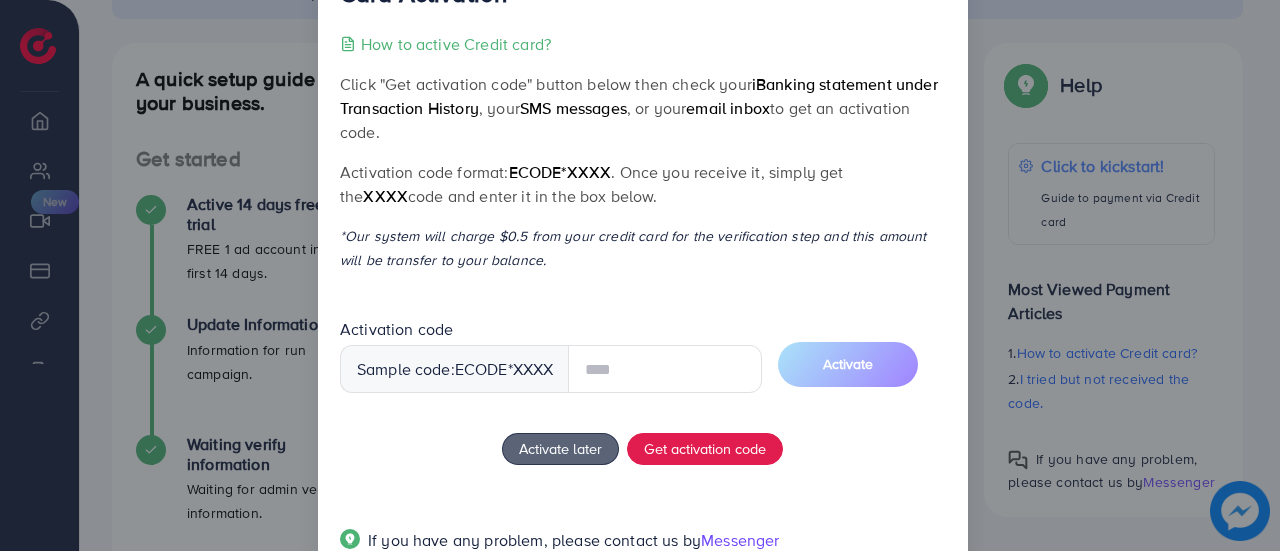 scroll, scrollTop: 58, scrollLeft: 0, axis: vertical 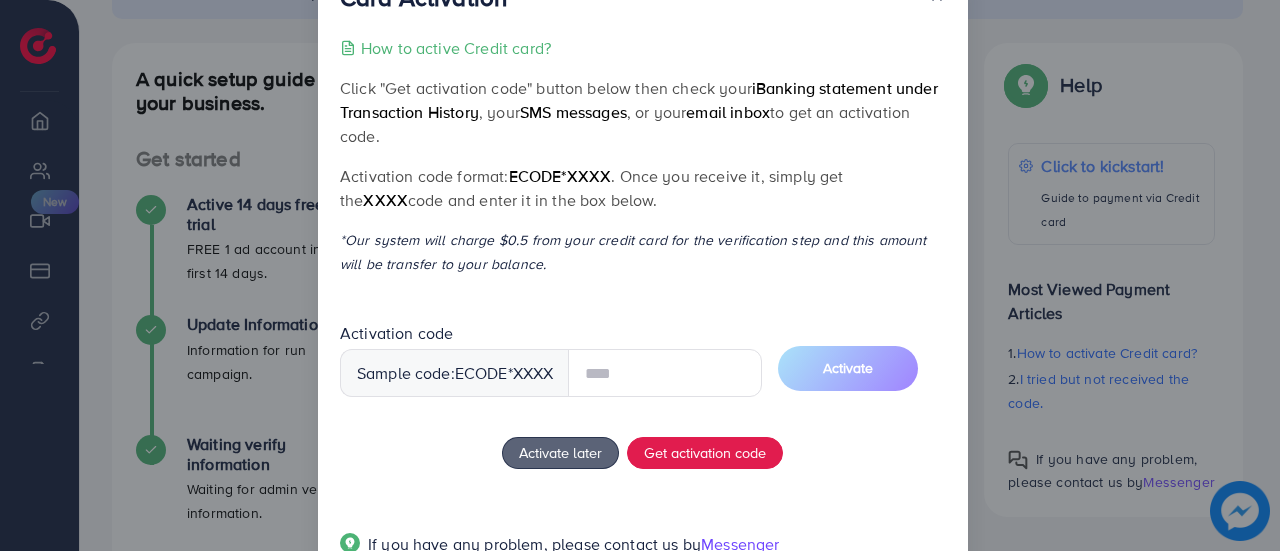 click on "Activate later   Get activation code" at bounding box center (642, 453) 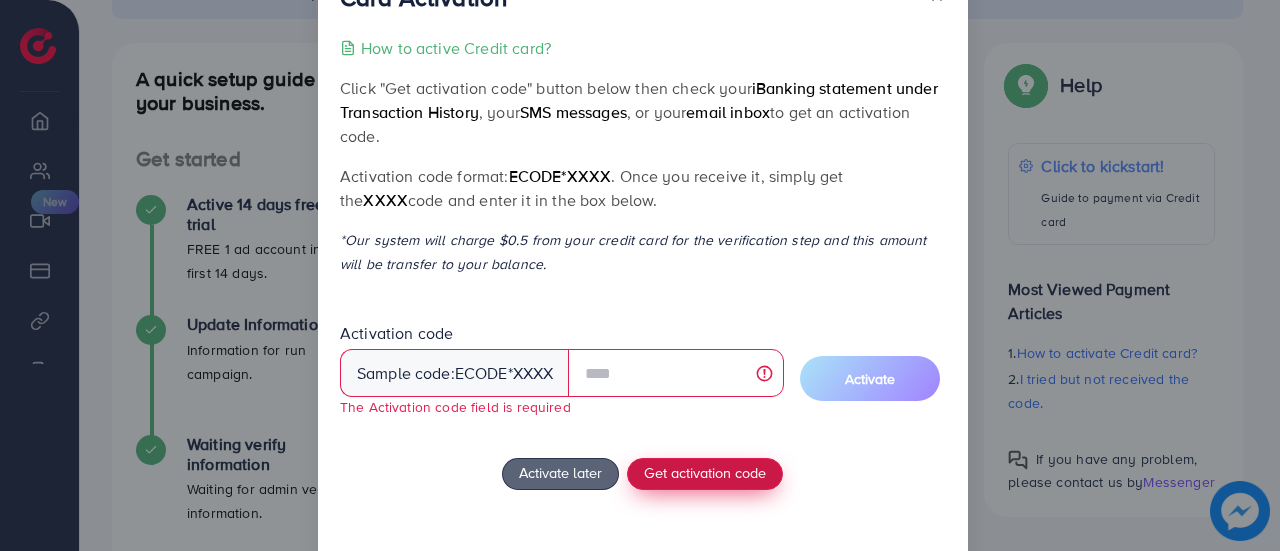 click on "Get activation code" at bounding box center (705, 472) 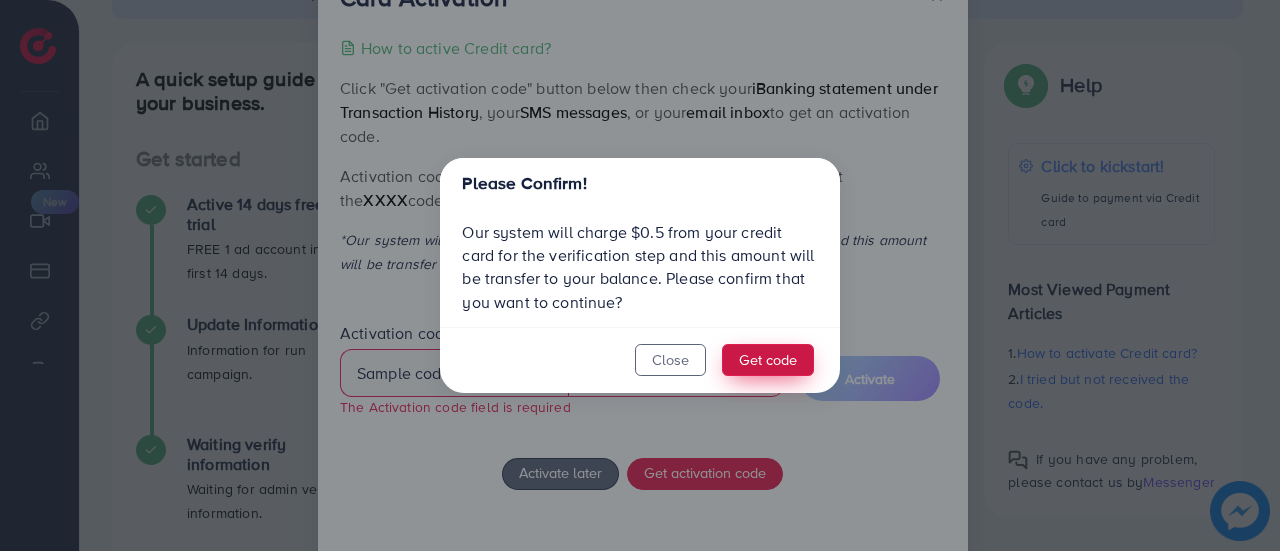 click on "Get code" at bounding box center [768, 360] 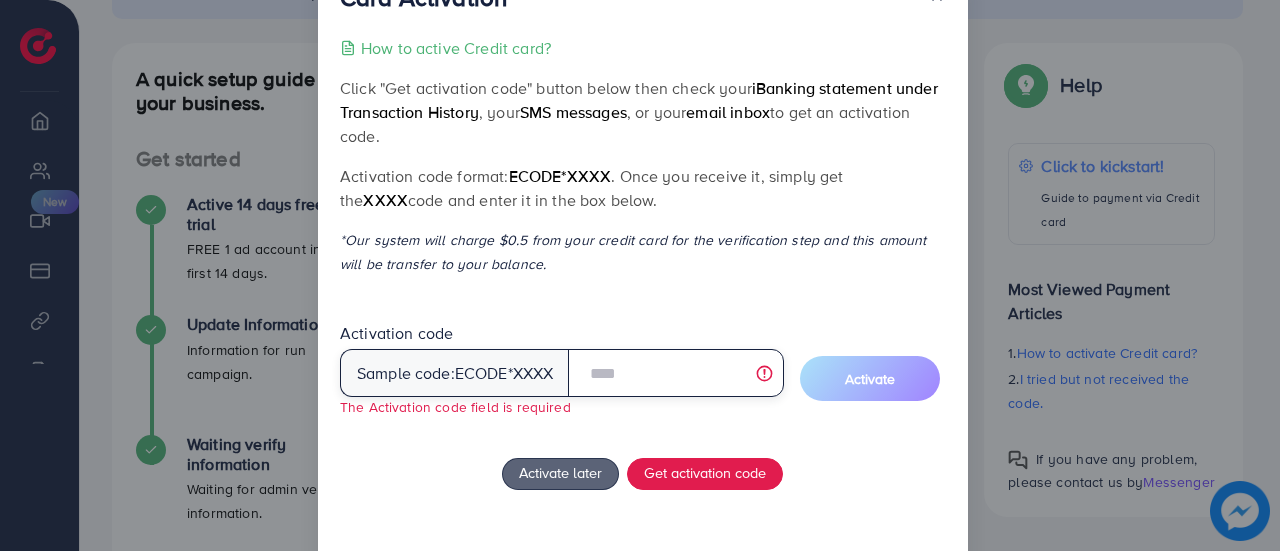click at bounding box center (675, 373) 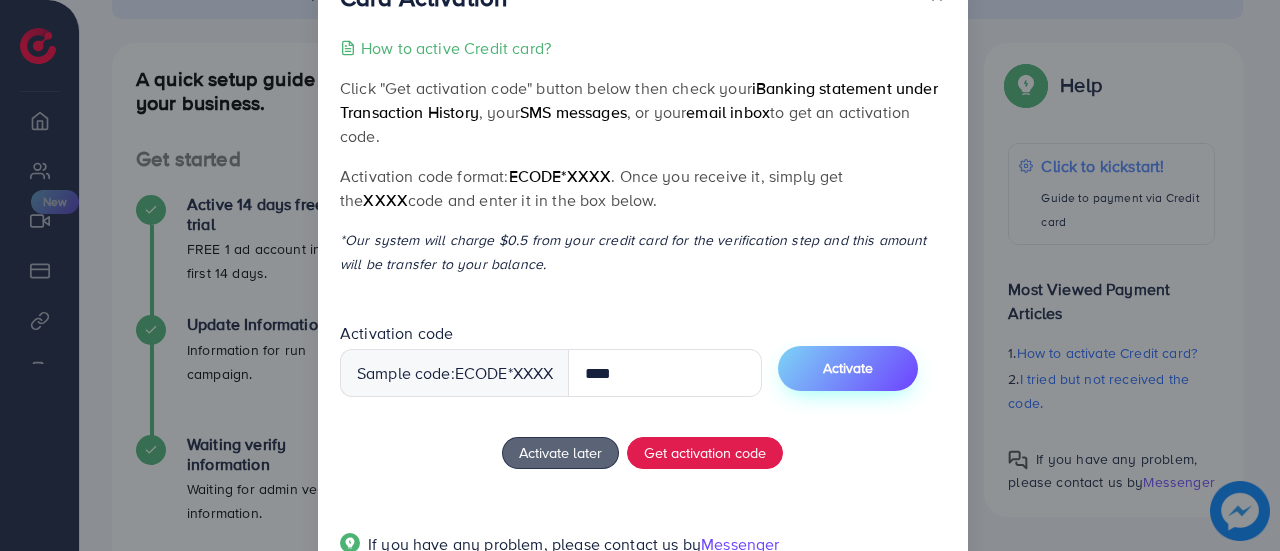 click on "Activate" at bounding box center [848, 368] 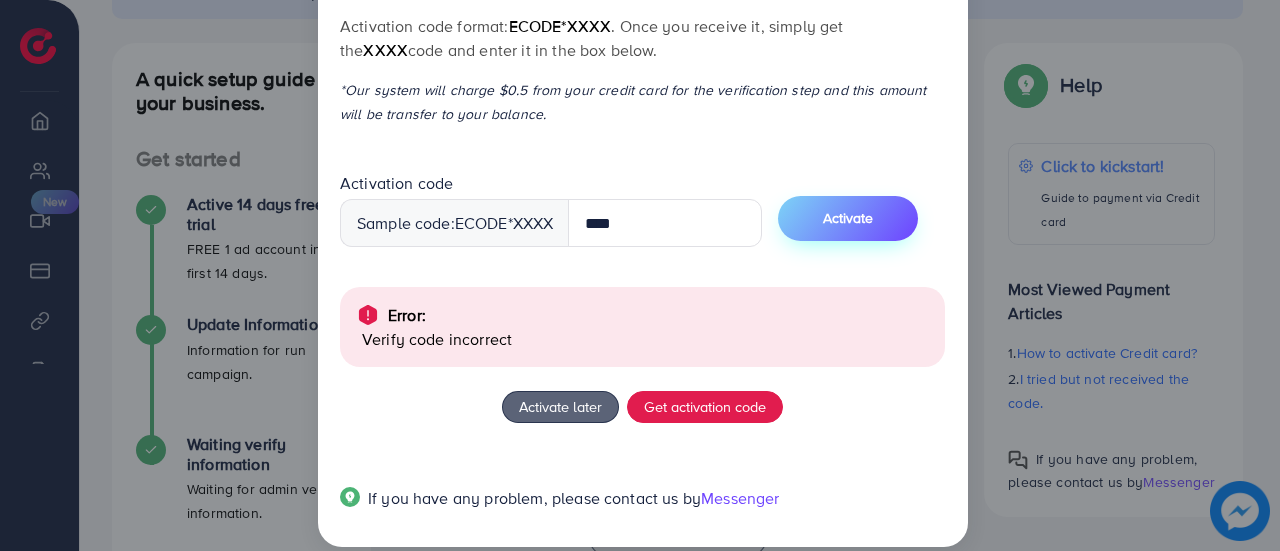 scroll, scrollTop: 231, scrollLeft: 0, axis: vertical 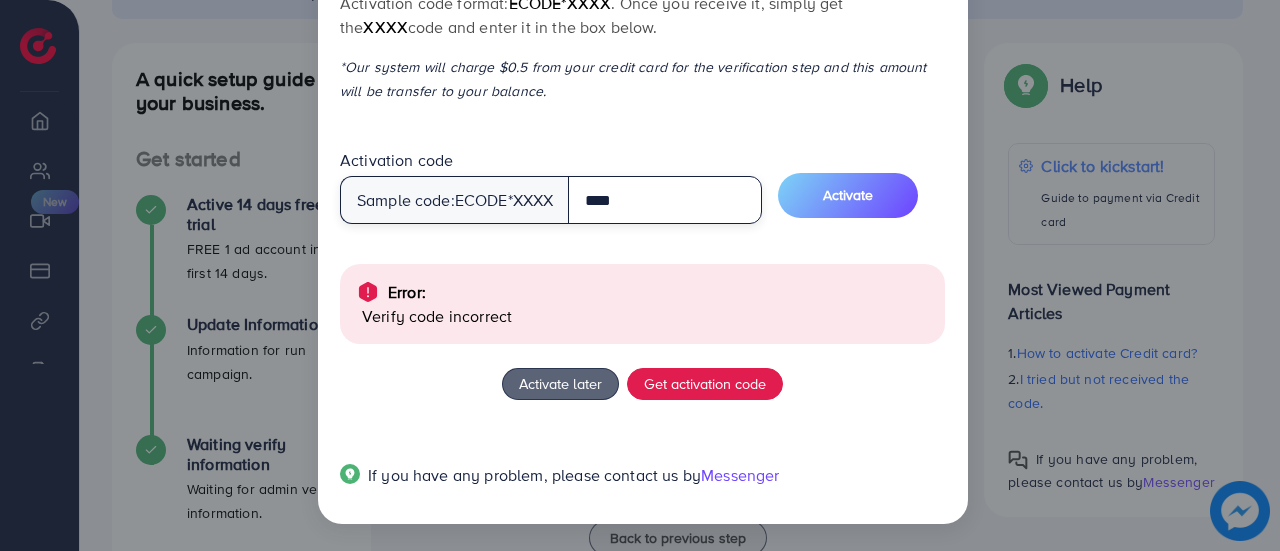click on "****" at bounding box center (665, 200) 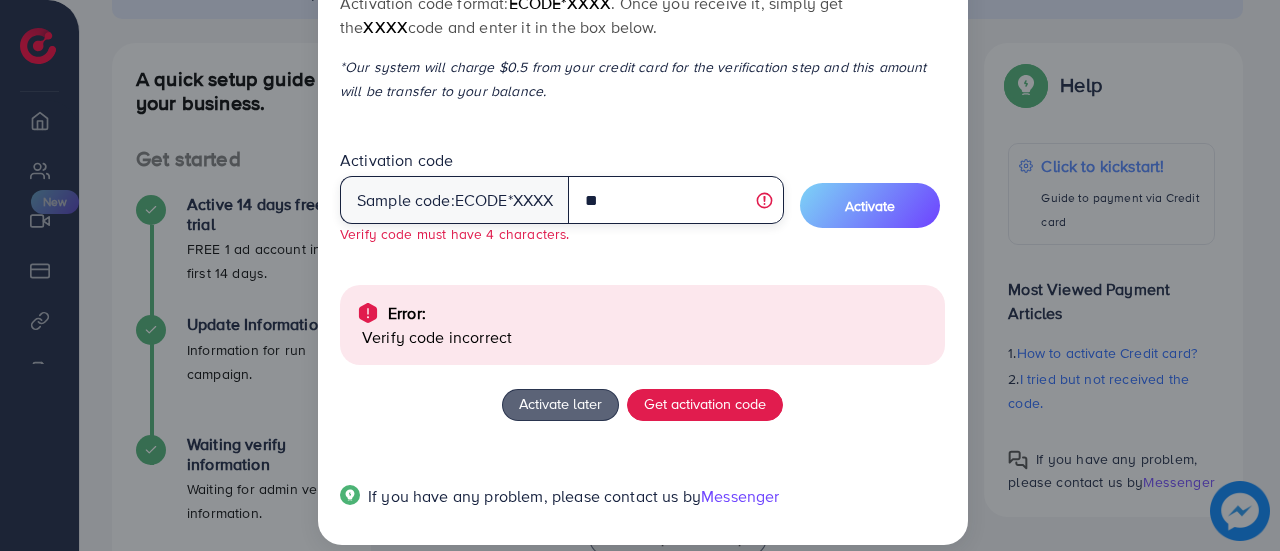 type on "*" 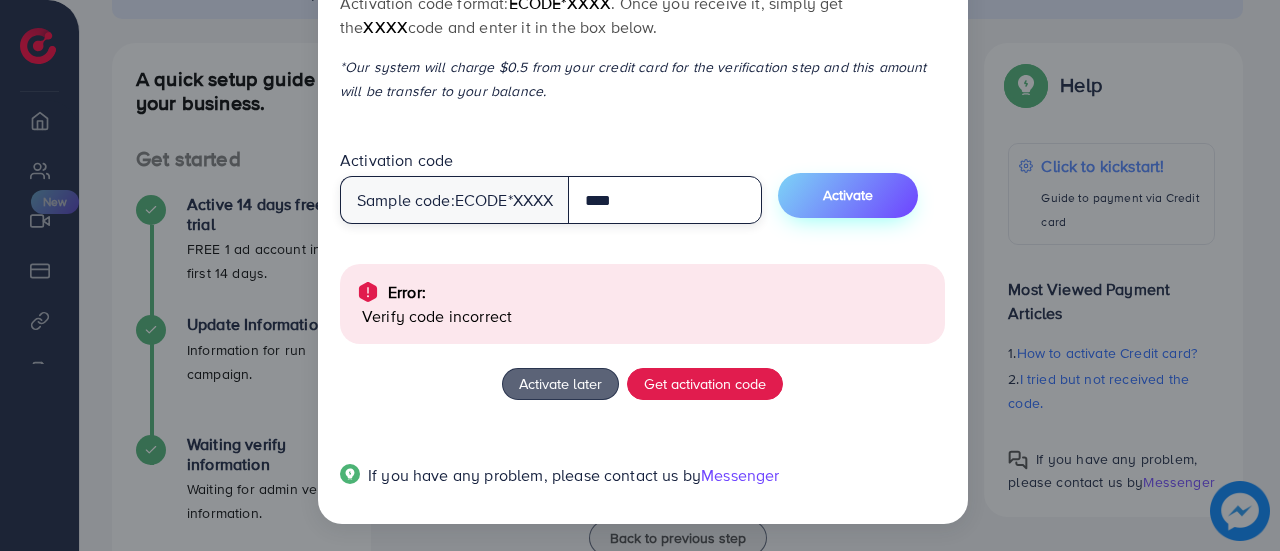 type on "****" 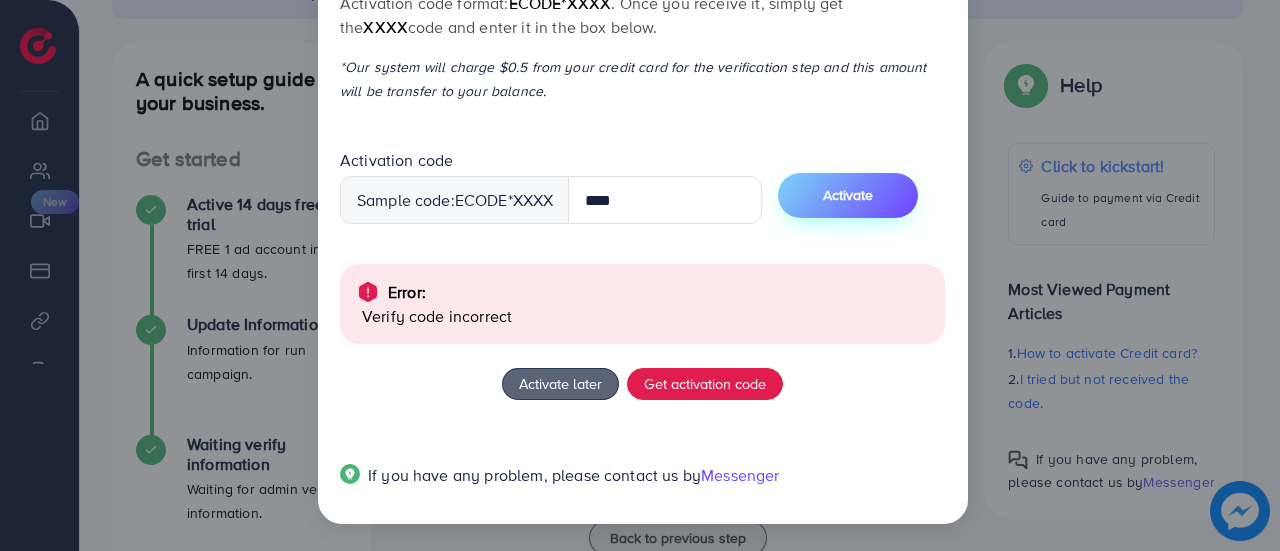 click on "Activate" at bounding box center [848, 195] 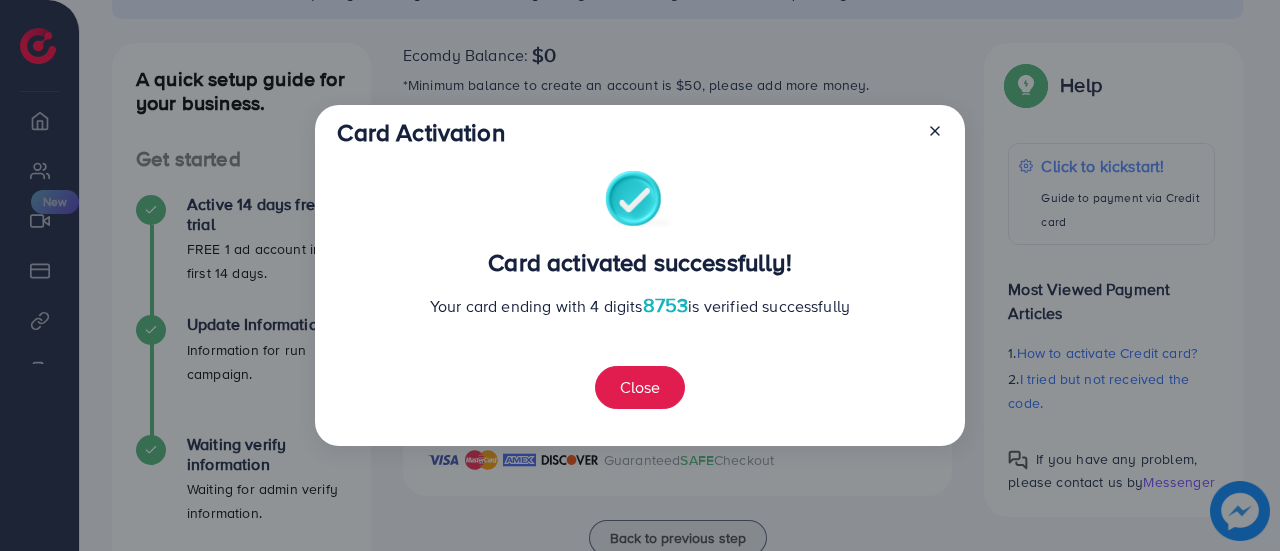 scroll, scrollTop: 0, scrollLeft: 0, axis: both 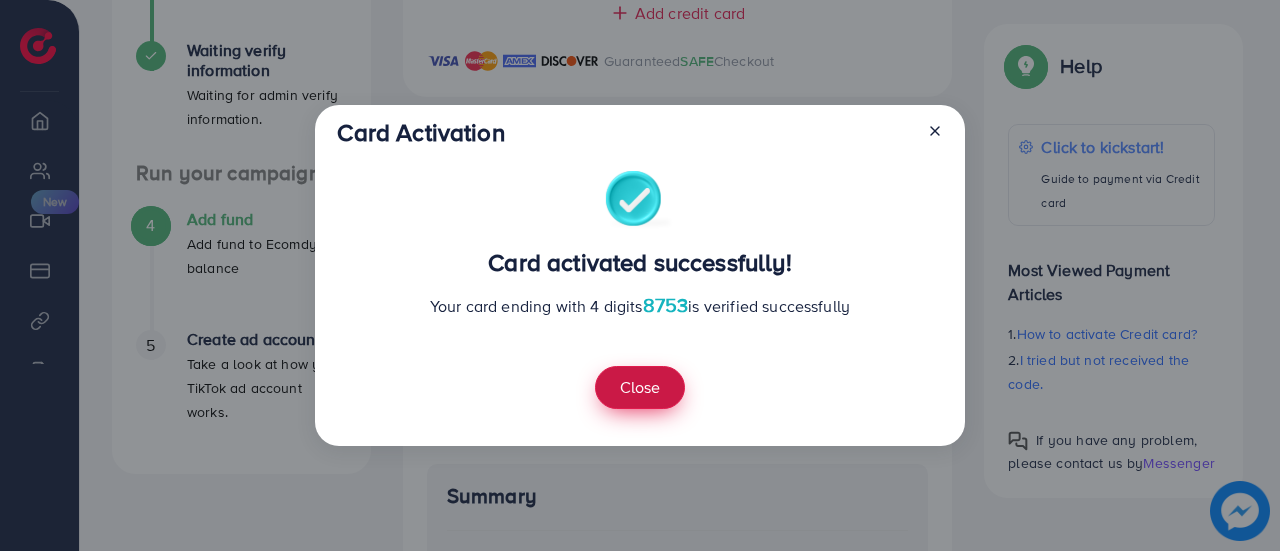 click on "Close" at bounding box center (640, 387) 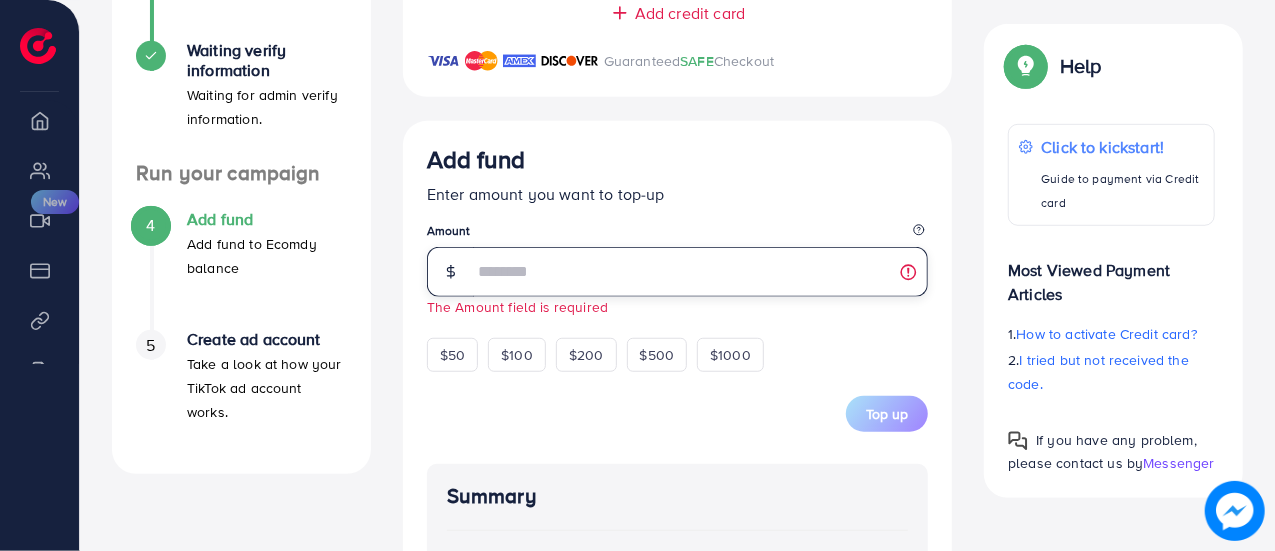 click at bounding box center [701, 272] 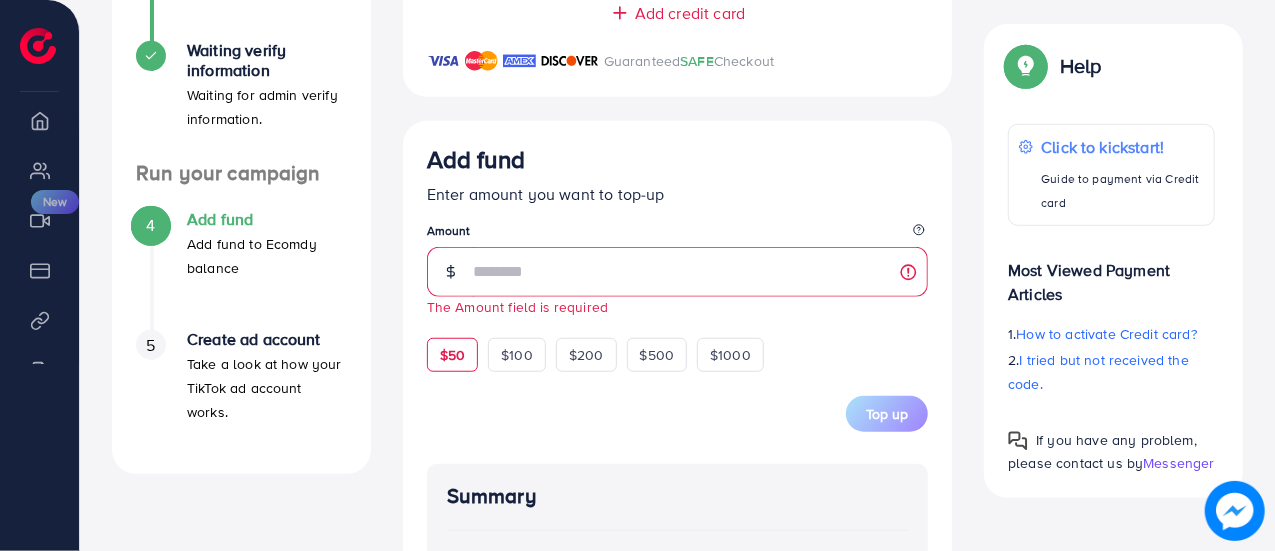 click on "$50" at bounding box center [452, 355] 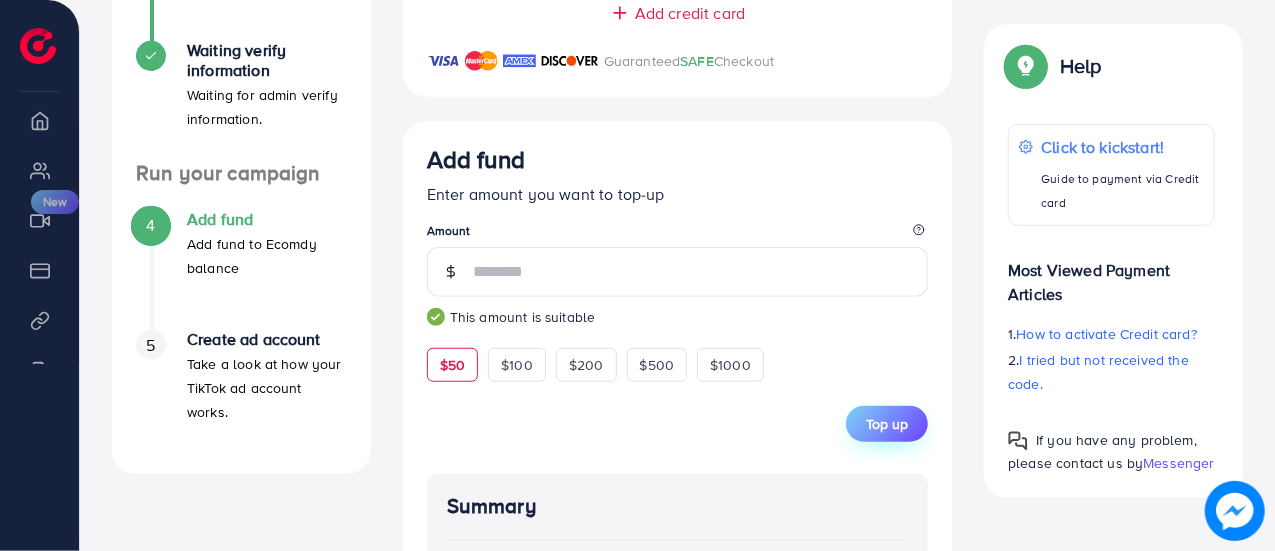 click on "Top up" at bounding box center (887, 424) 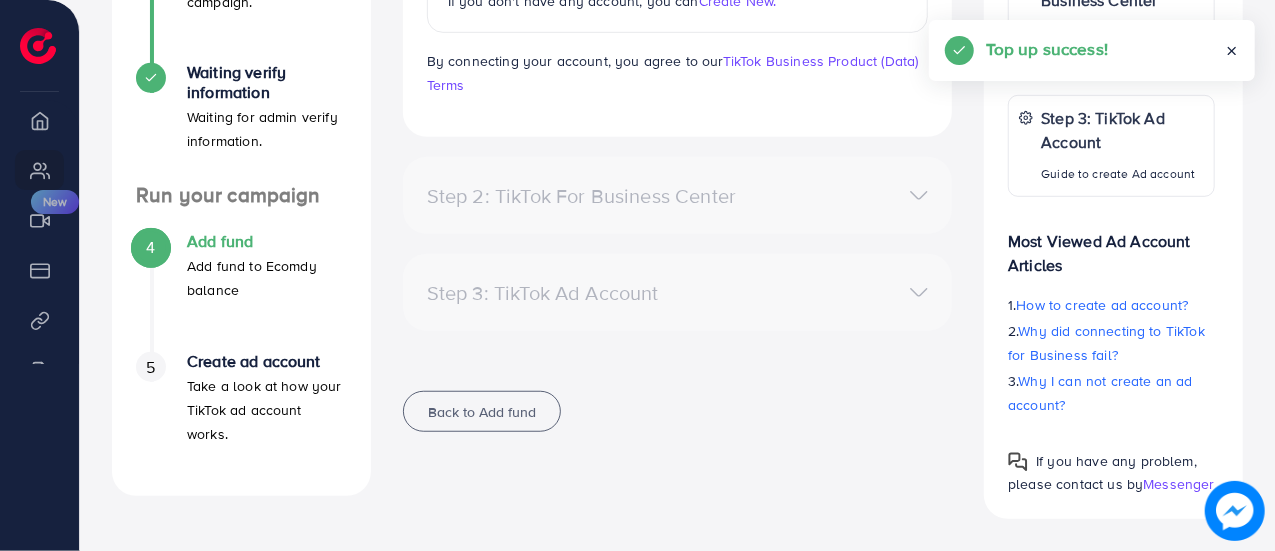 scroll, scrollTop: 0, scrollLeft: 0, axis: both 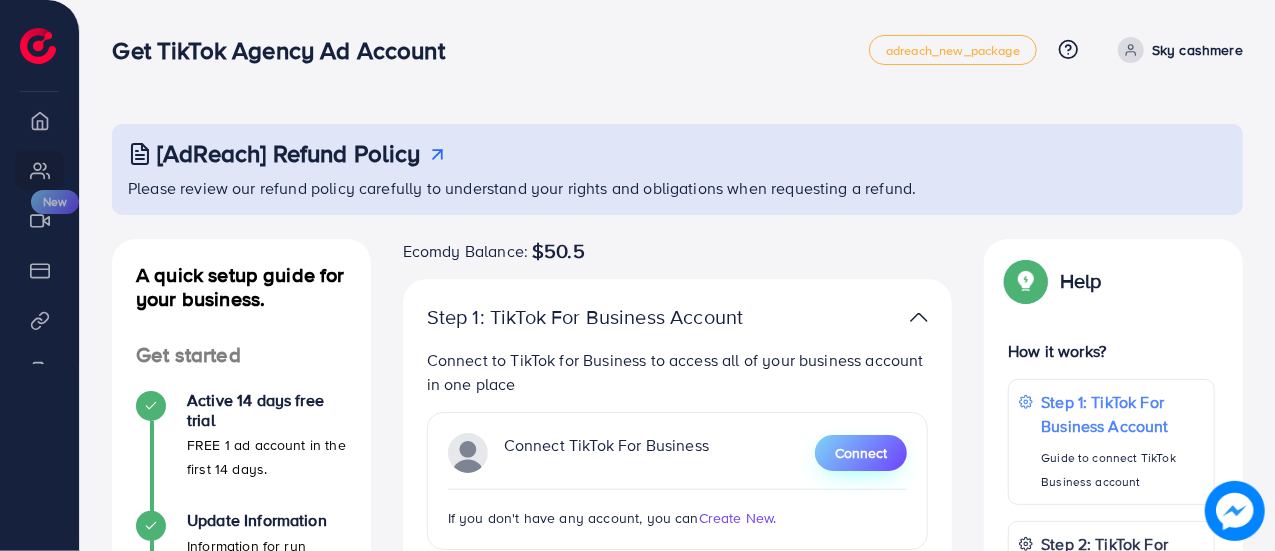 click on "Connect" at bounding box center (861, 453) 